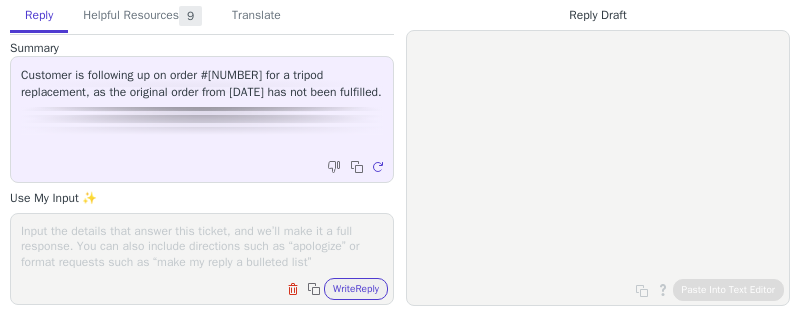 scroll, scrollTop: 0, scrollLeft: 0, axis: both 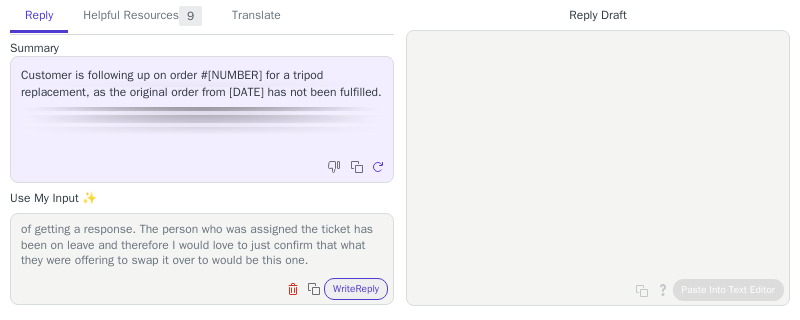 paste on "https://www.example.com.au/products/leofoto-lx-254ct-urban-series-4-section-carbon-fibre-tripod-with-xb-32-ball-head" 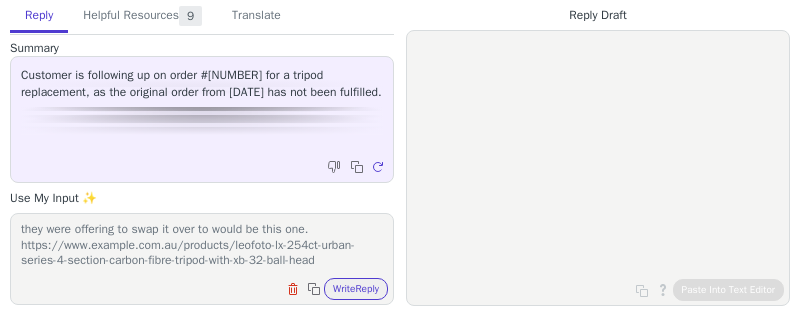 scroll, scrollTop: 77, scrollLeft: 0, axis: vertical 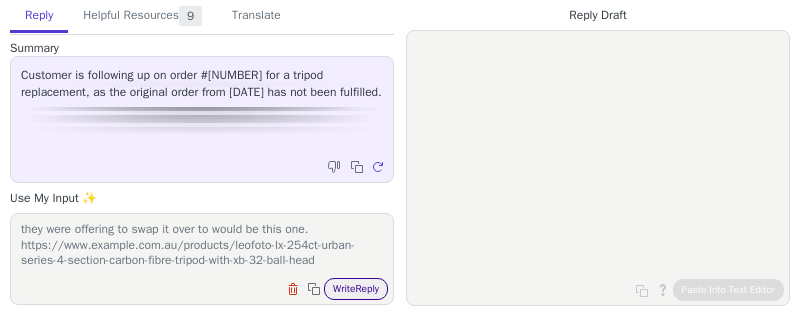 type on "Thank you for sending that through. Apologies for this delay in terms of getting a response. The person who was assigned the ticket has been on leave and therefore I would love to just confirm that what they were offering to swap it over to would be this one. https://www.georges.com.au/products/leofoto-lx-254ct-urban-series-4-section-carbon-fibre-tripod-with-xb-32-ball-head" 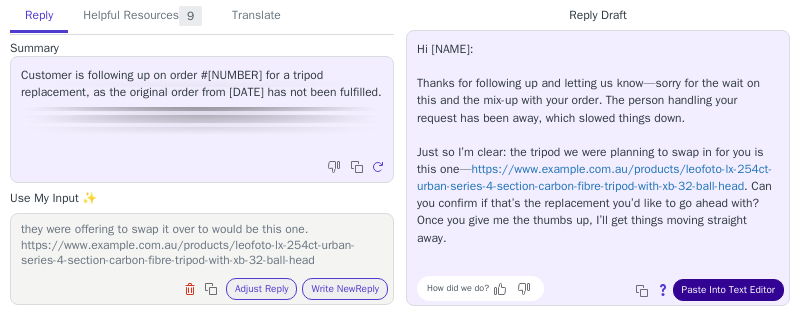 click on "Paste Into Text Editor" at bounding box center [728, 290] 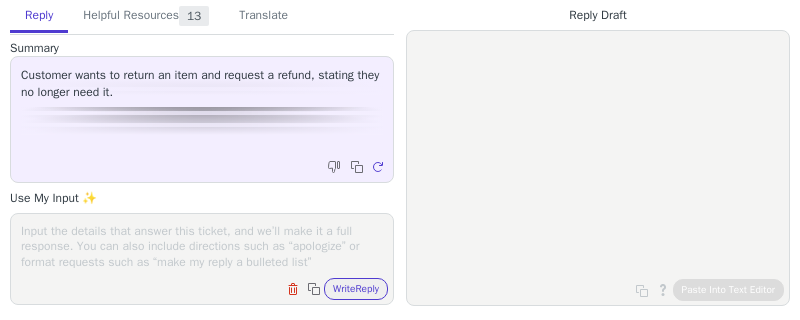 scroll, scrollTop: 0, scrollLeft: 0, axis: both 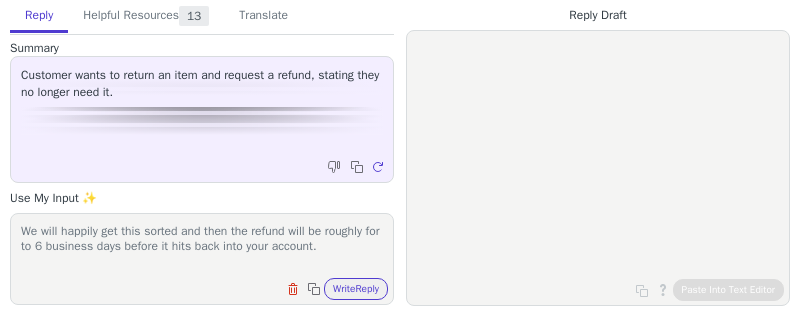 click on "We will happily get this sorted and then the refund will be roughly for to 6 business days before it hits back into your account." at bounding box center [202, 246] 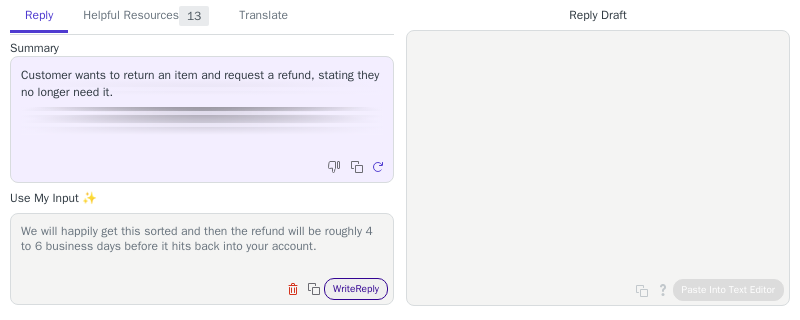 type on "We will happily get this sorted and then the refund will be roughly 4 to 6 business days before it hits back into your account." 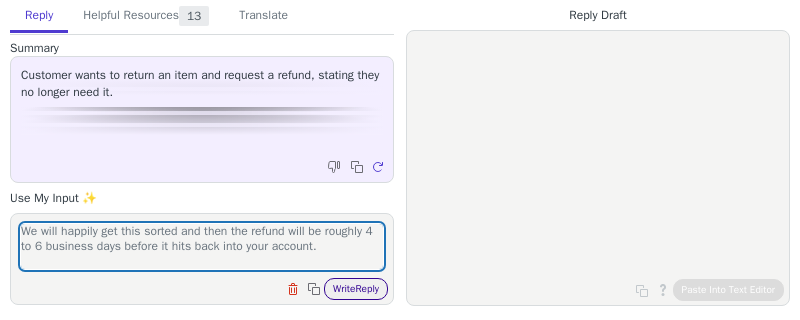 click on "Write  Reply" at bounding box center [356, 289] 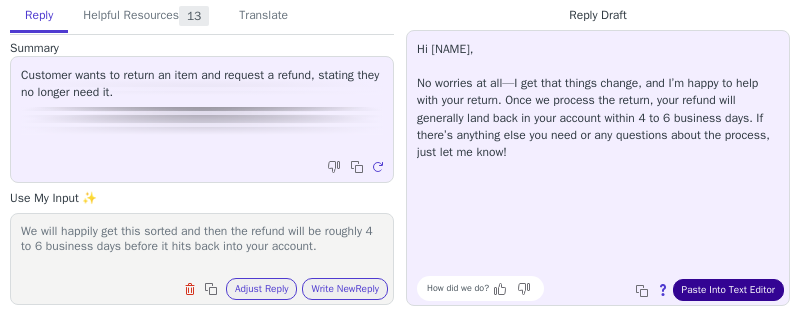 click on "Paste Into Text Editor" at bounding box center [728, 290] 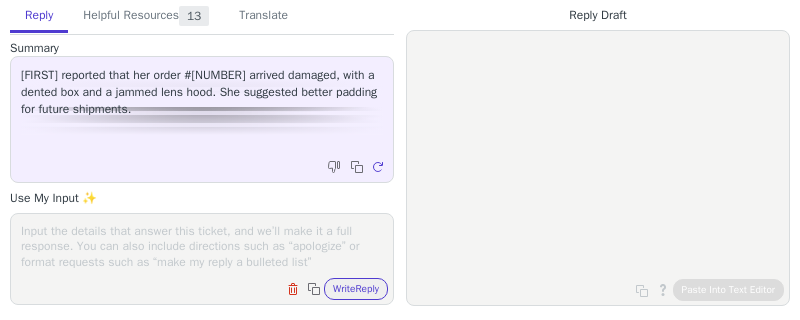 scroll, scrollTop: 0, scrollLeft: 0, axis: both 